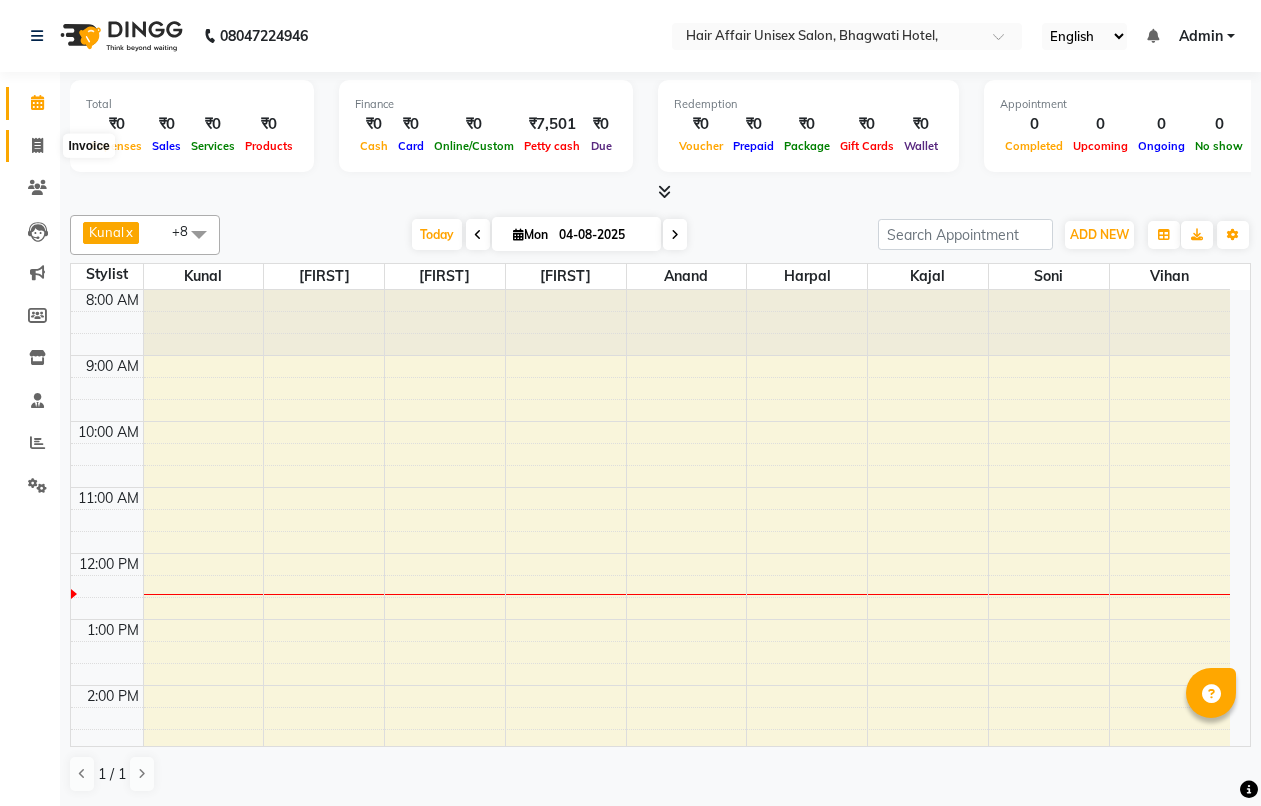 scroll, scrollTop: 0, scrollLeft: 0, axis: both 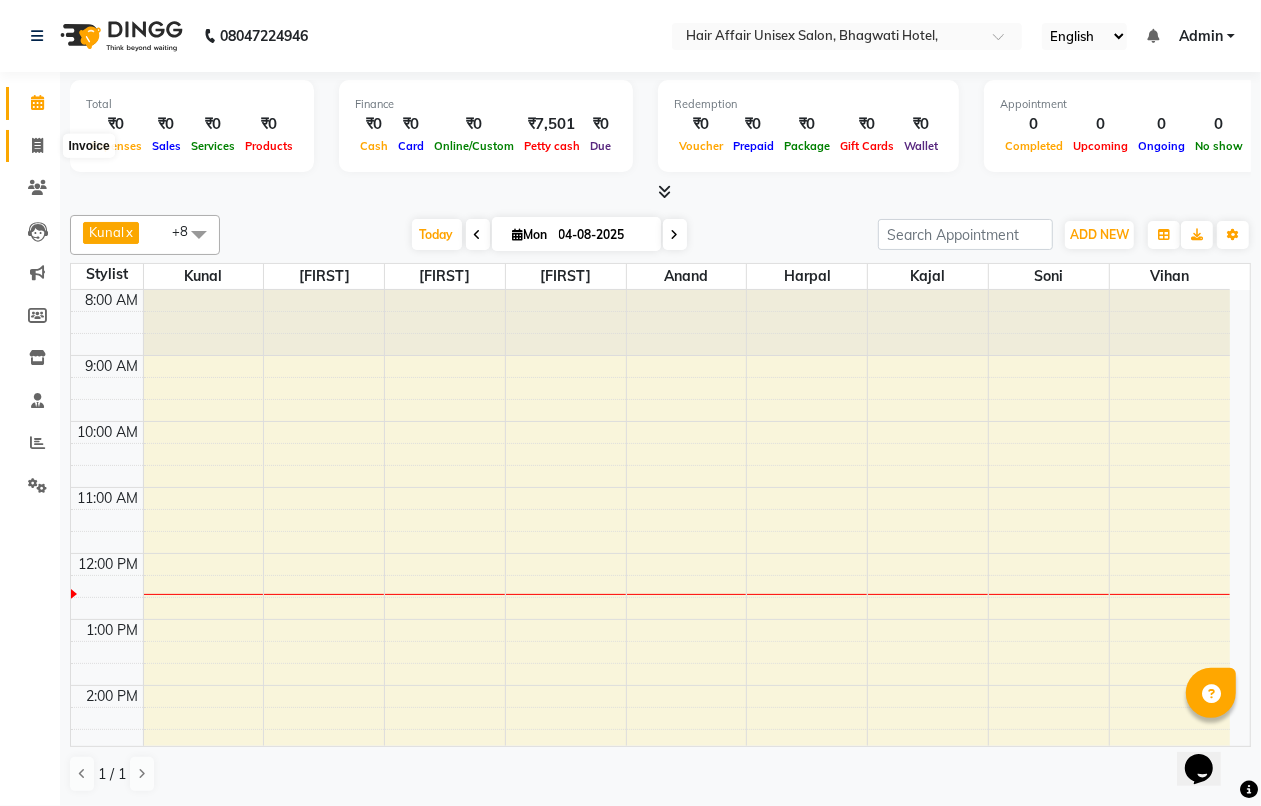 click 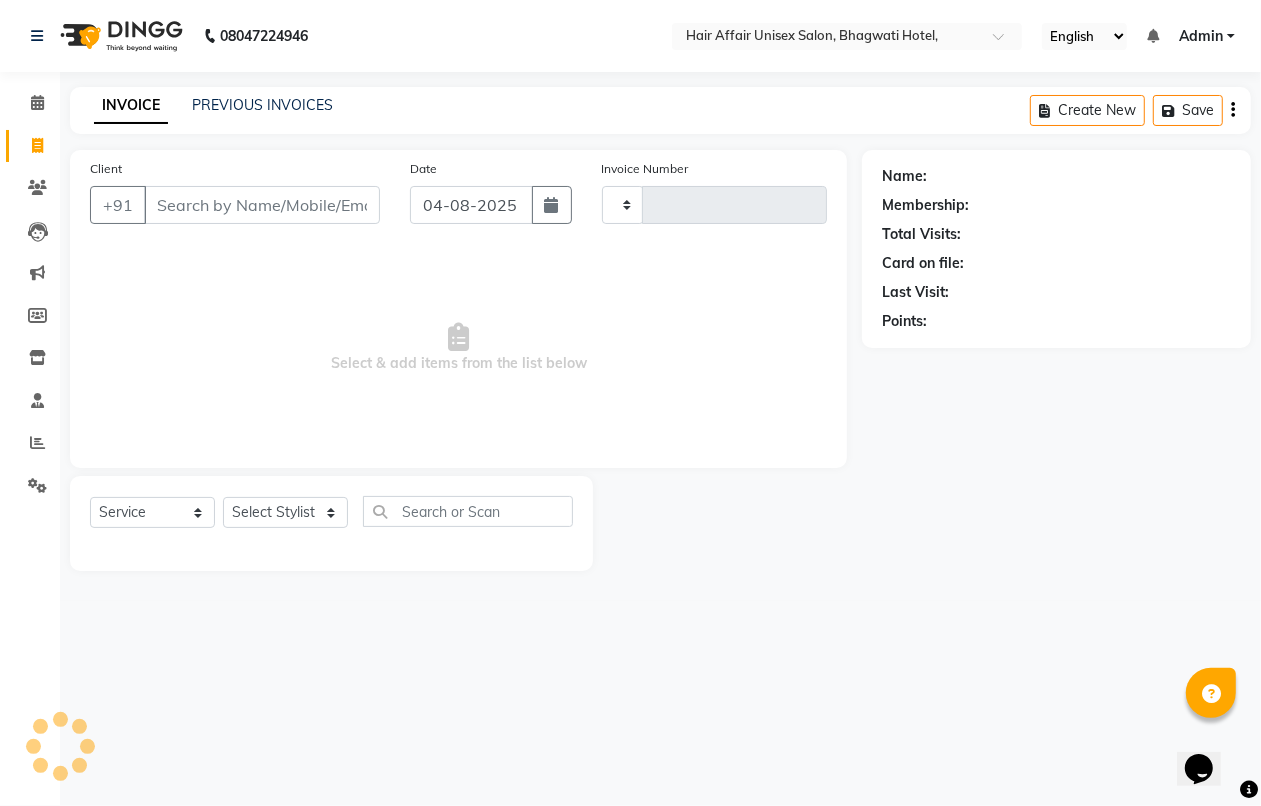 type on "1464" 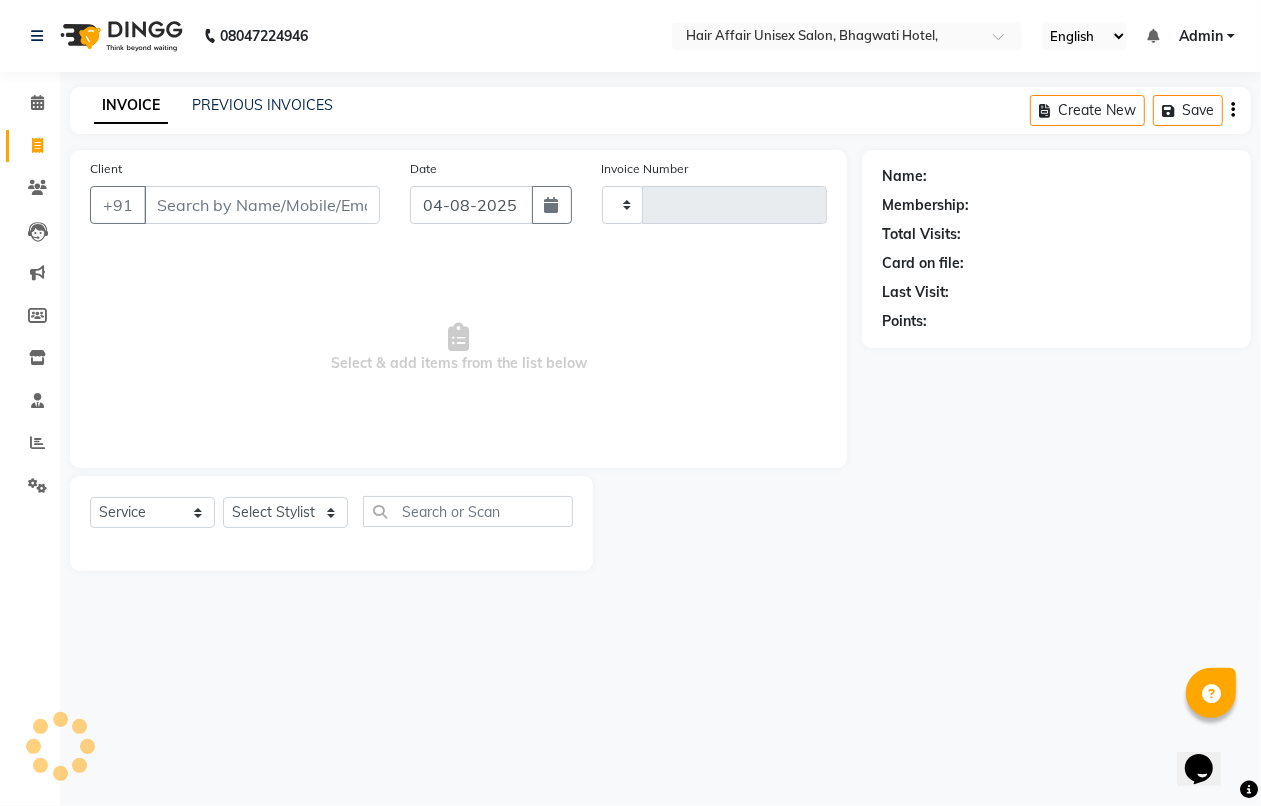 select on "6225" 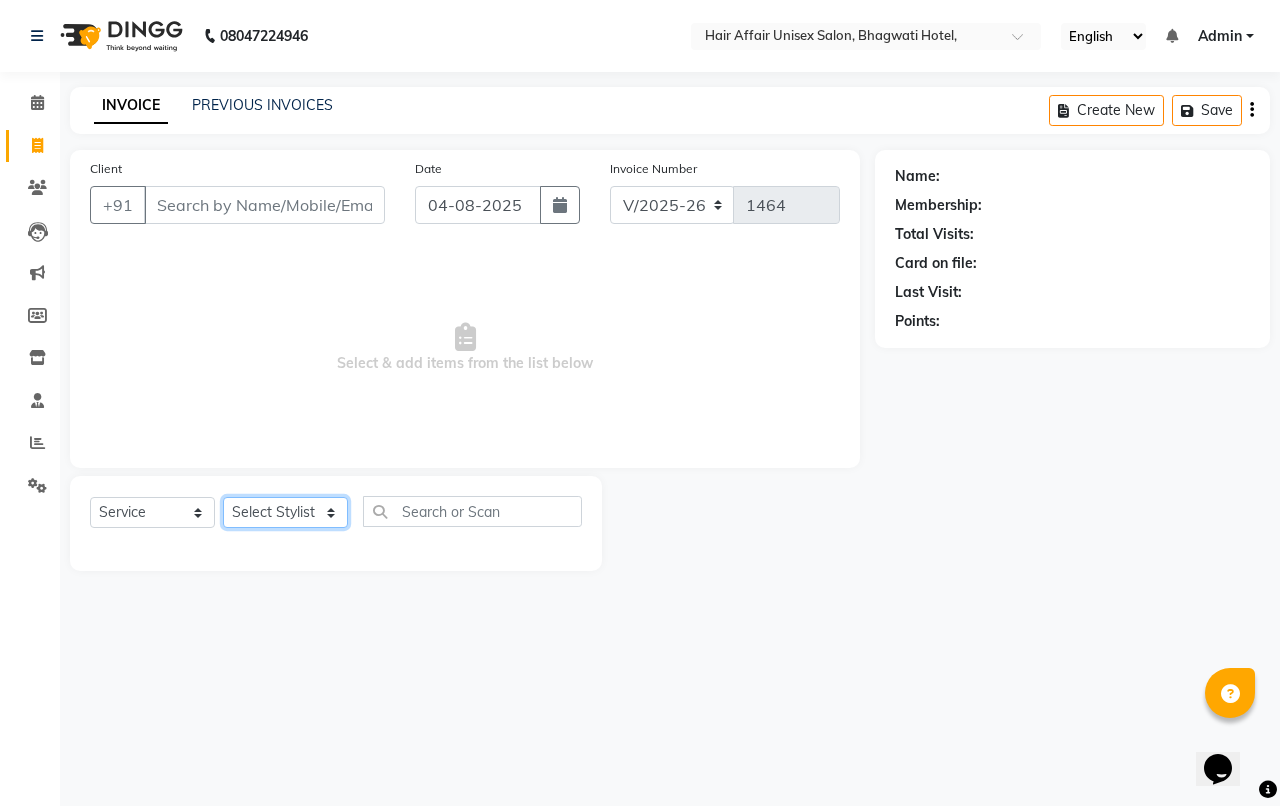 click on "Select Stylist Anand harpal kajal Kunal Manish Nikhil soni Vihan yogesh" 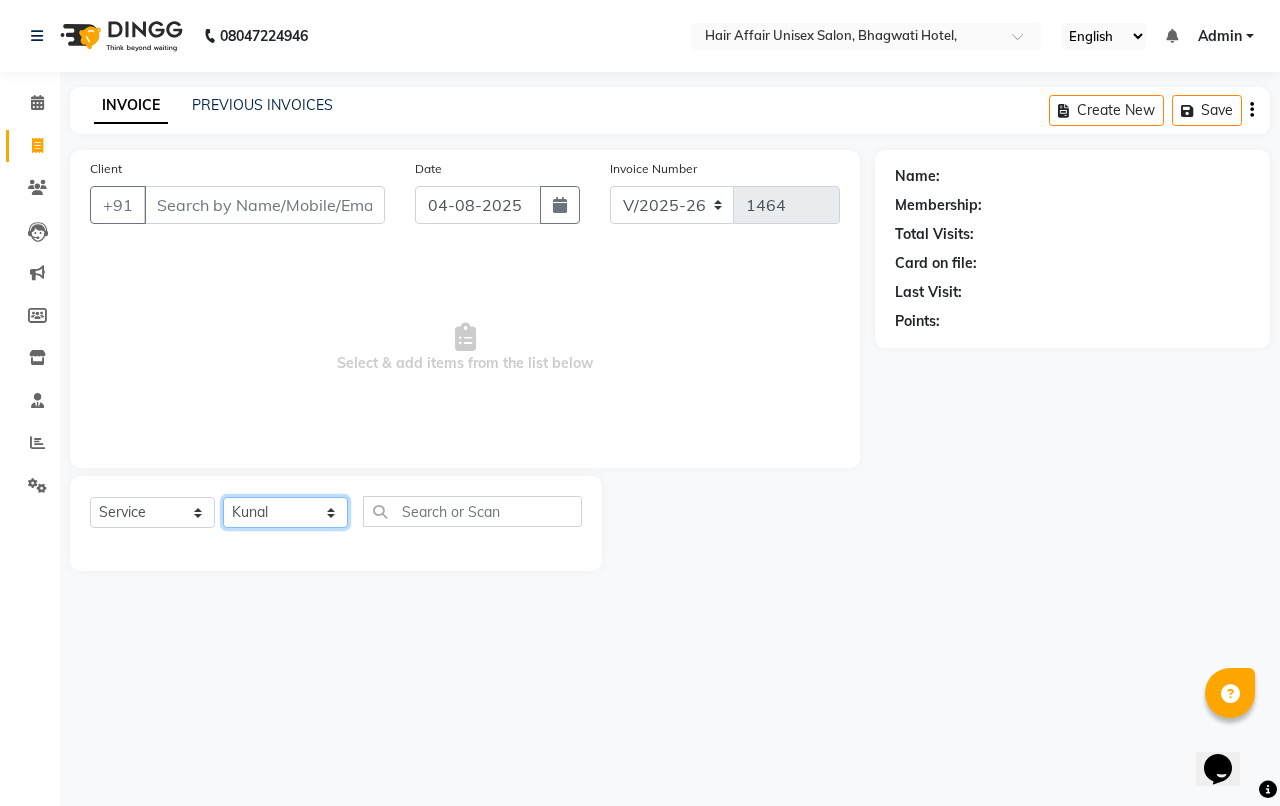 click on "Select Stylist Anand harpal kajal Kunal Manish Nikhil soni Vihan yogesh" 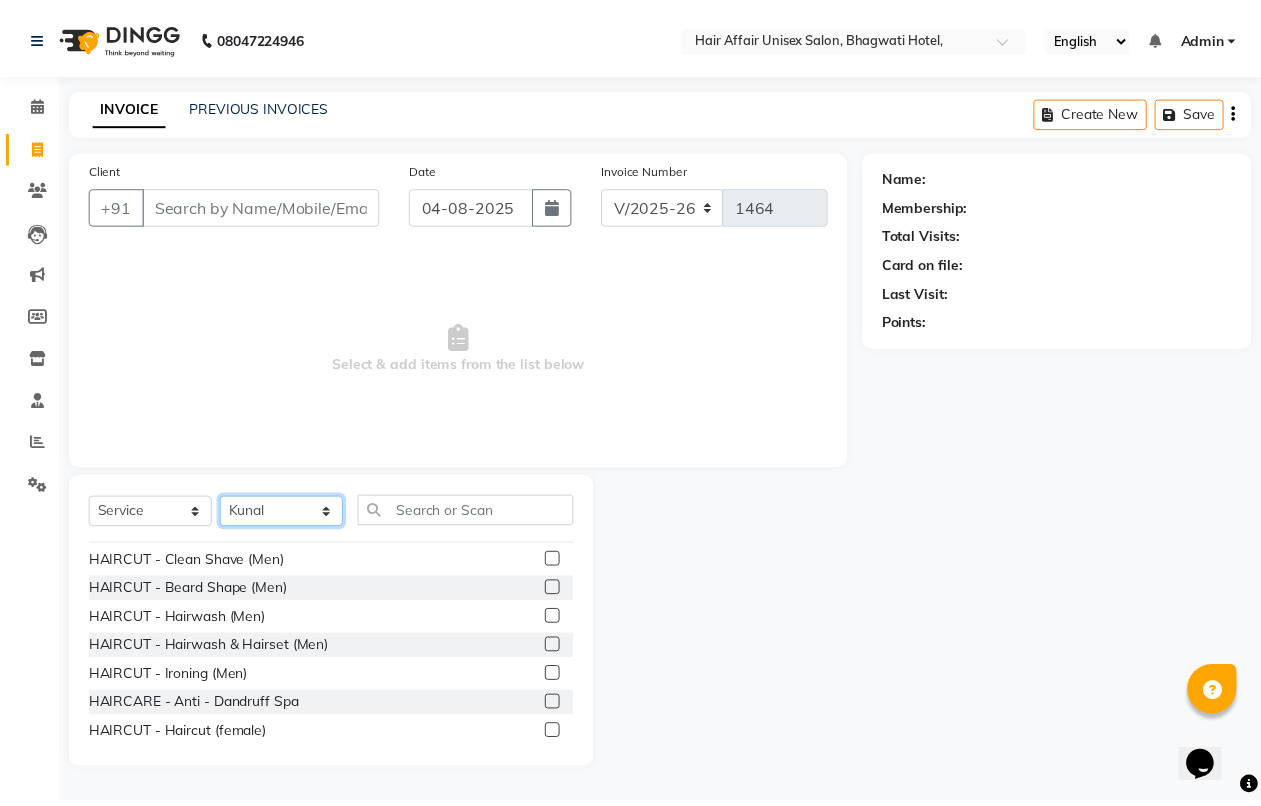scroll, scrollTop: 125, scrollLeft: 0, axis: vertical 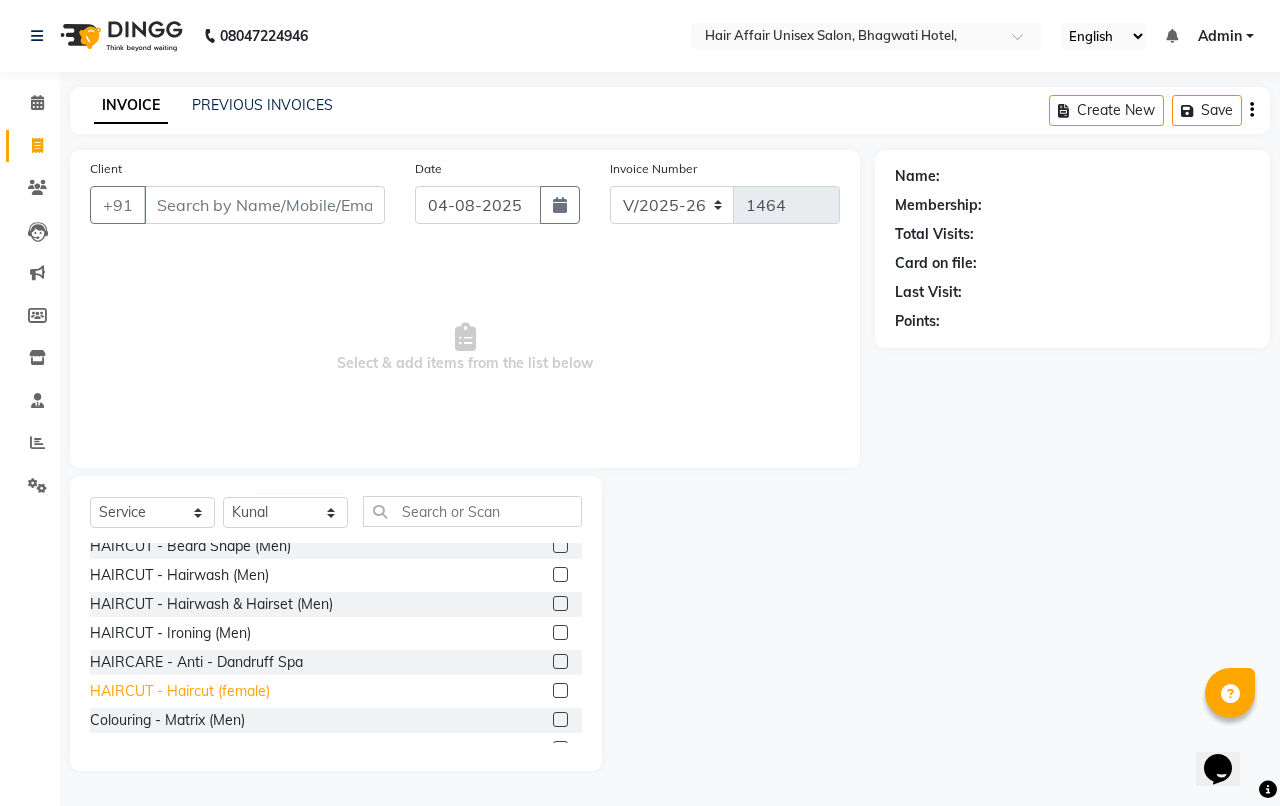 click on "HAIRCUT - Haircut (female)" 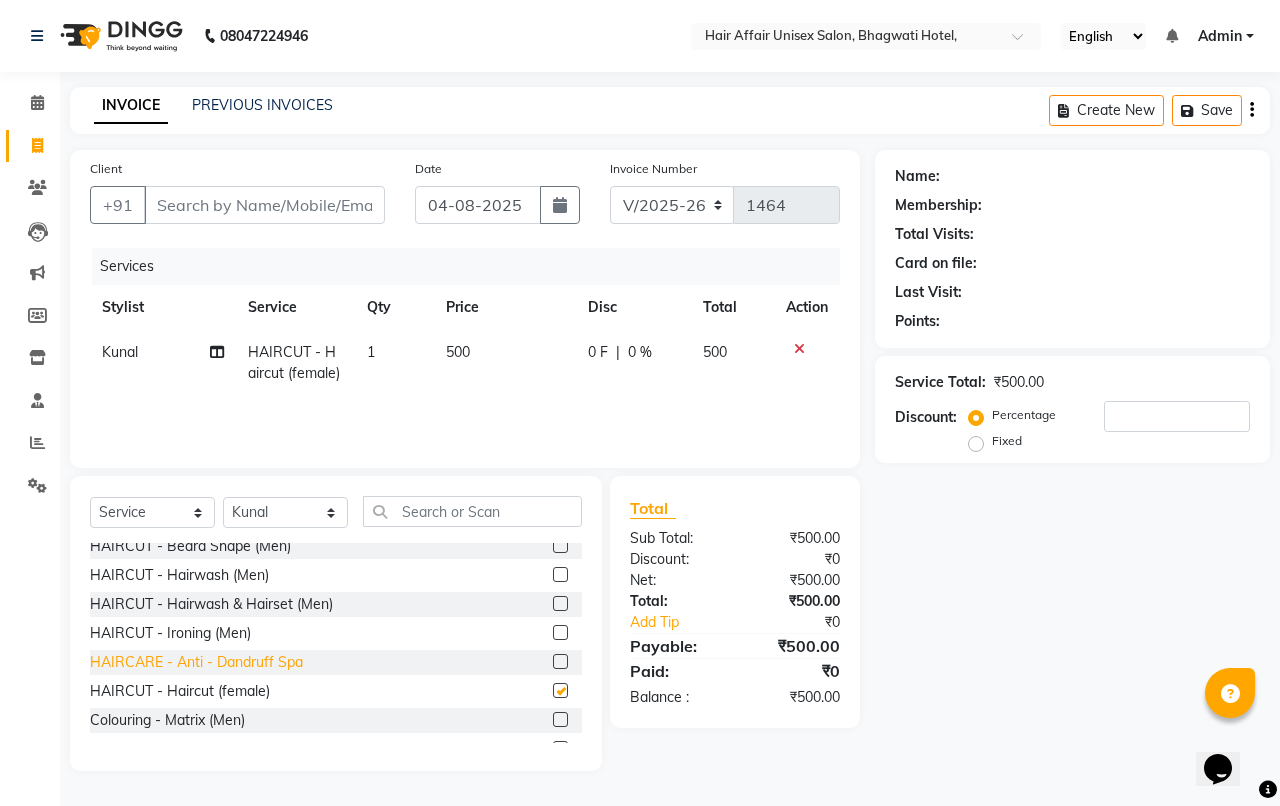 checkbox on "false" 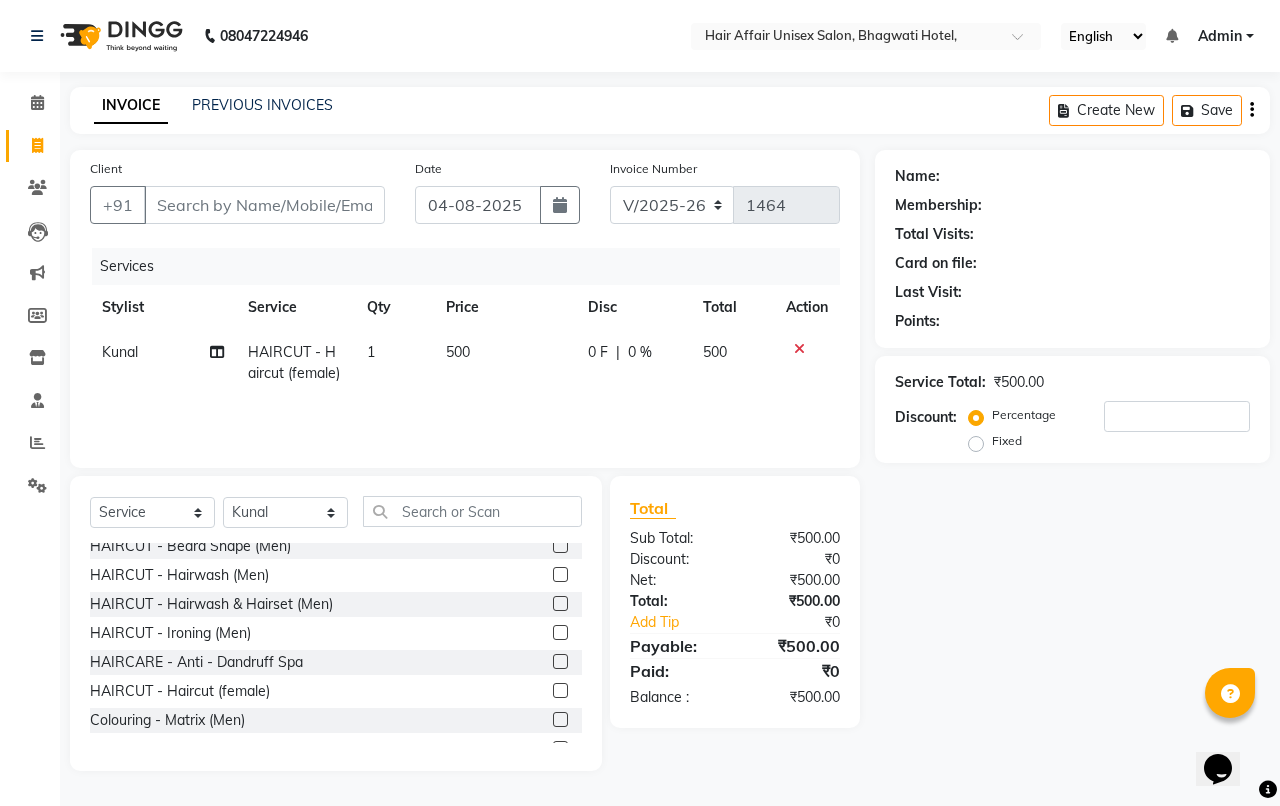 click on "500" 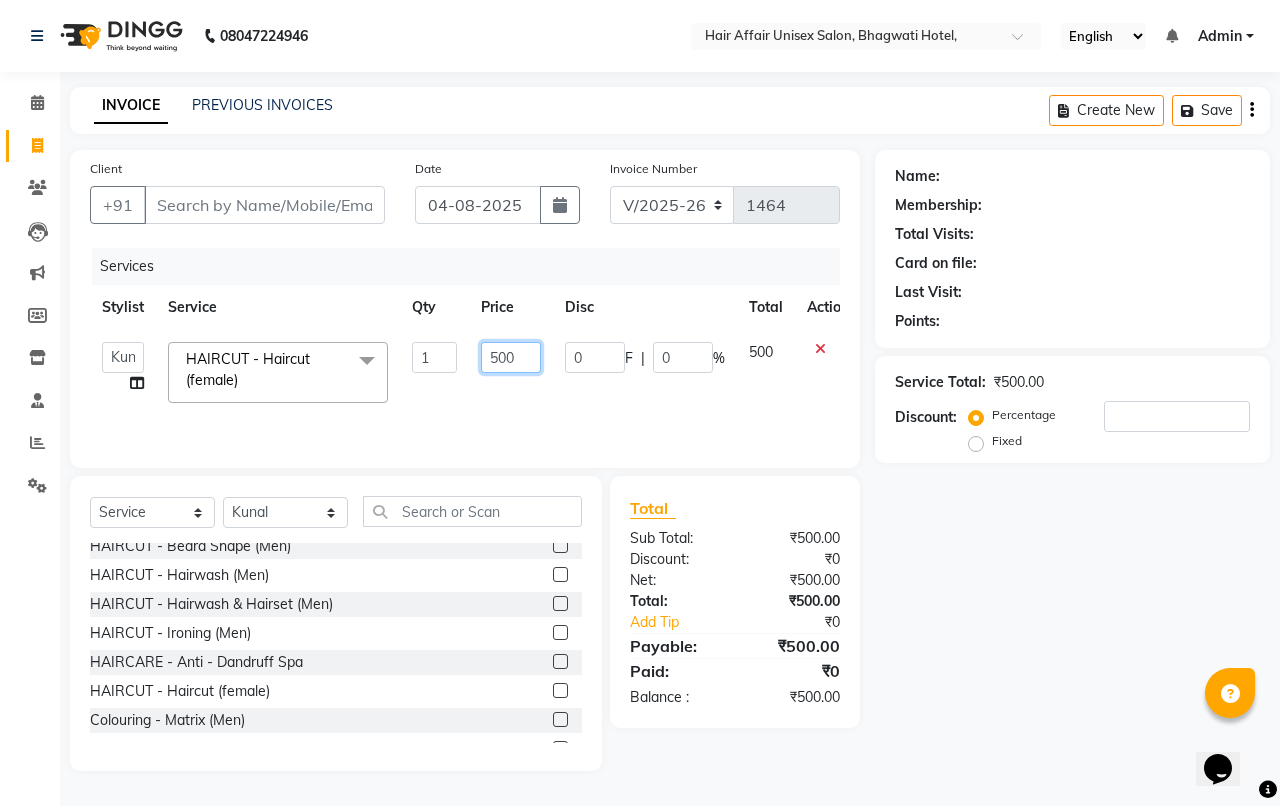 click on "500" 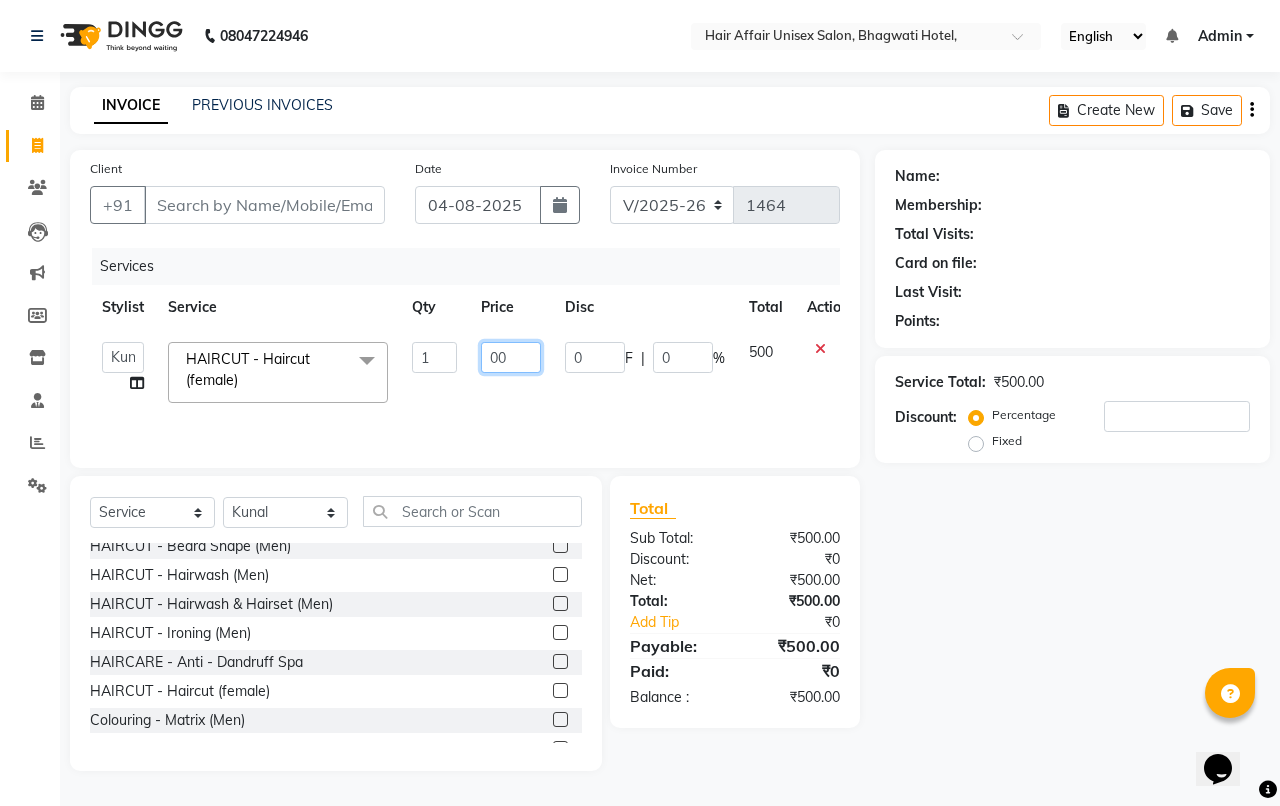 type on "600" 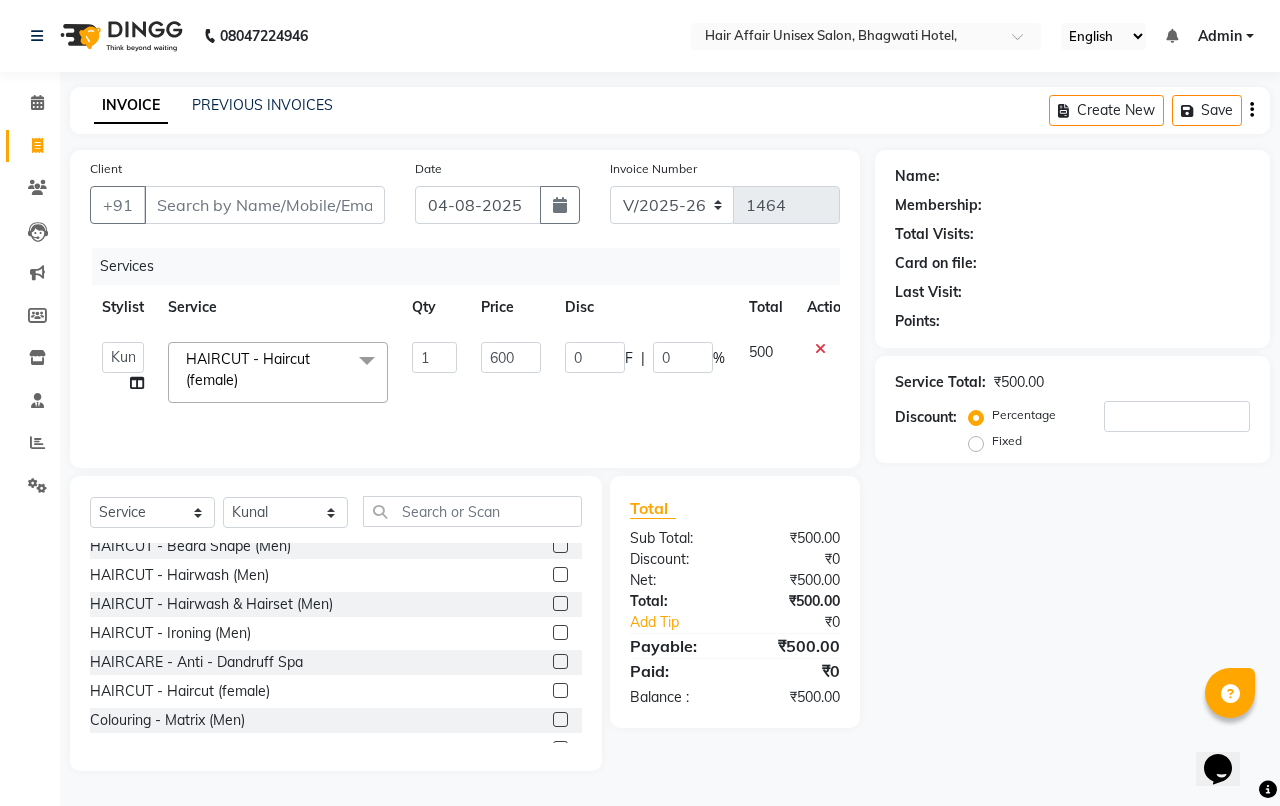 click on "Services Stylist Service Qty Price Disc Total Action  [FIRST]   [FIRST]   [FIRST]   [FIRST]   [FIRST]   [FIRST]   [FIRST]   [FIRST]   [FIRST]   HAIRCUT - Haircut (female)  x HAIRCUT - Haircut  (Men) HAIRCUT - Kid Haircut  (Men) HAIRCUT - Trimming  (Men) HAIRCUT - Clean Shave  (Men) HAIRCUT - Beard Shape  (Men) HAIRCUT - Hairwash  (Men) HAIRCUT - Hairwash & Hairset  (Men) HAIRCUT - Ironing  (Men) HAIRCARE - Anti - Dandruff Spa HAIRCUT - Haircut (female) Colouring - Matrix  (Men) Colouring - Matrix Amonia Free  (Men) Colouring - Loreal  (Men) Colouring - Loreal Amonia free  (Men) Colouring - Schwarzkpf  (Men) Colouring - Schwarzkpf Amonia free  (Men) Colouring - Shiner  (Men) Colouring - Mustache Colour  (Men) Colouring - Beard colour matrix  (Men) Colouring - Beard colour Loreal  (Men) Colouring - Beard colour Schwarzkpf  (Men) Highlights - Global Cap  (Men) Highlights - Global Highlights  (Men) Highlights - Shoepolish Technique  (Men) Texture - Smoothnig  (Men) Texture - Straightnig  (Men) Texture - Streight Therapy  (Men)" 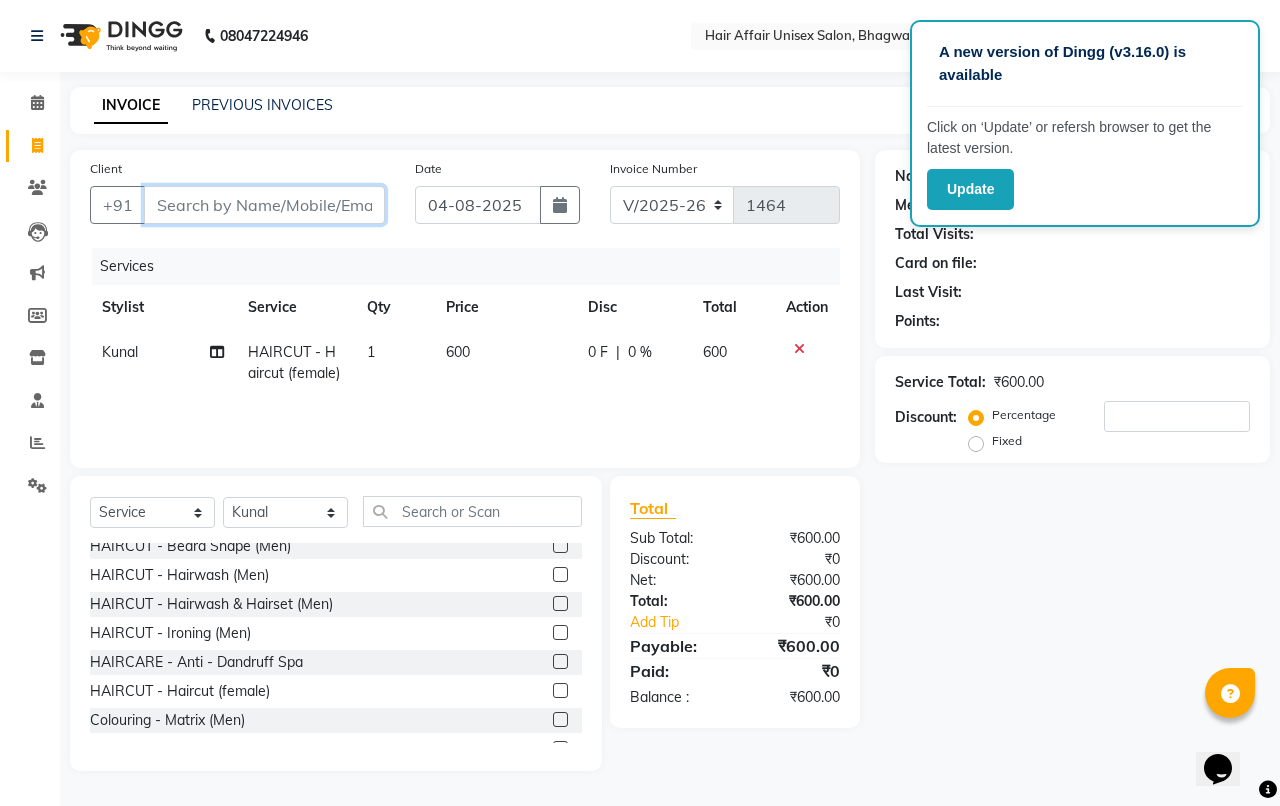 click on "Client" at bounding box center [264, 205] 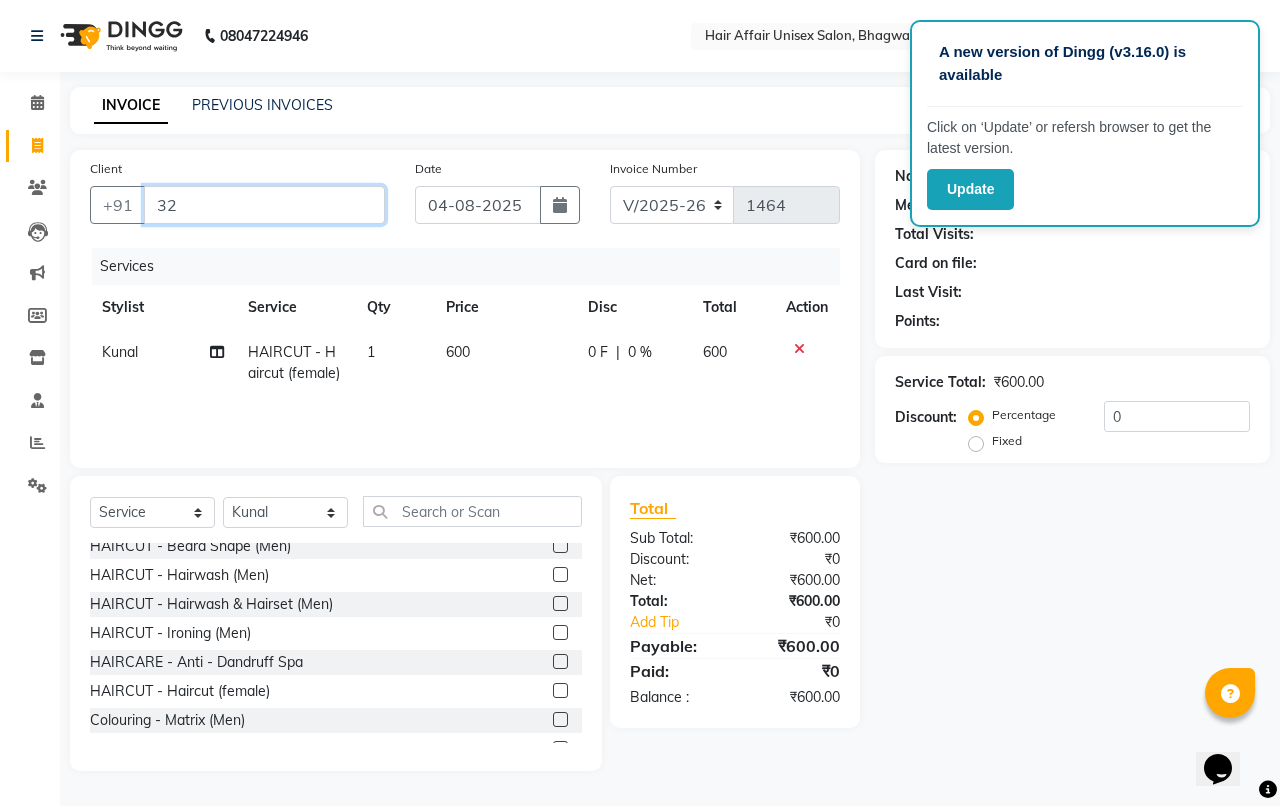 type on "3" 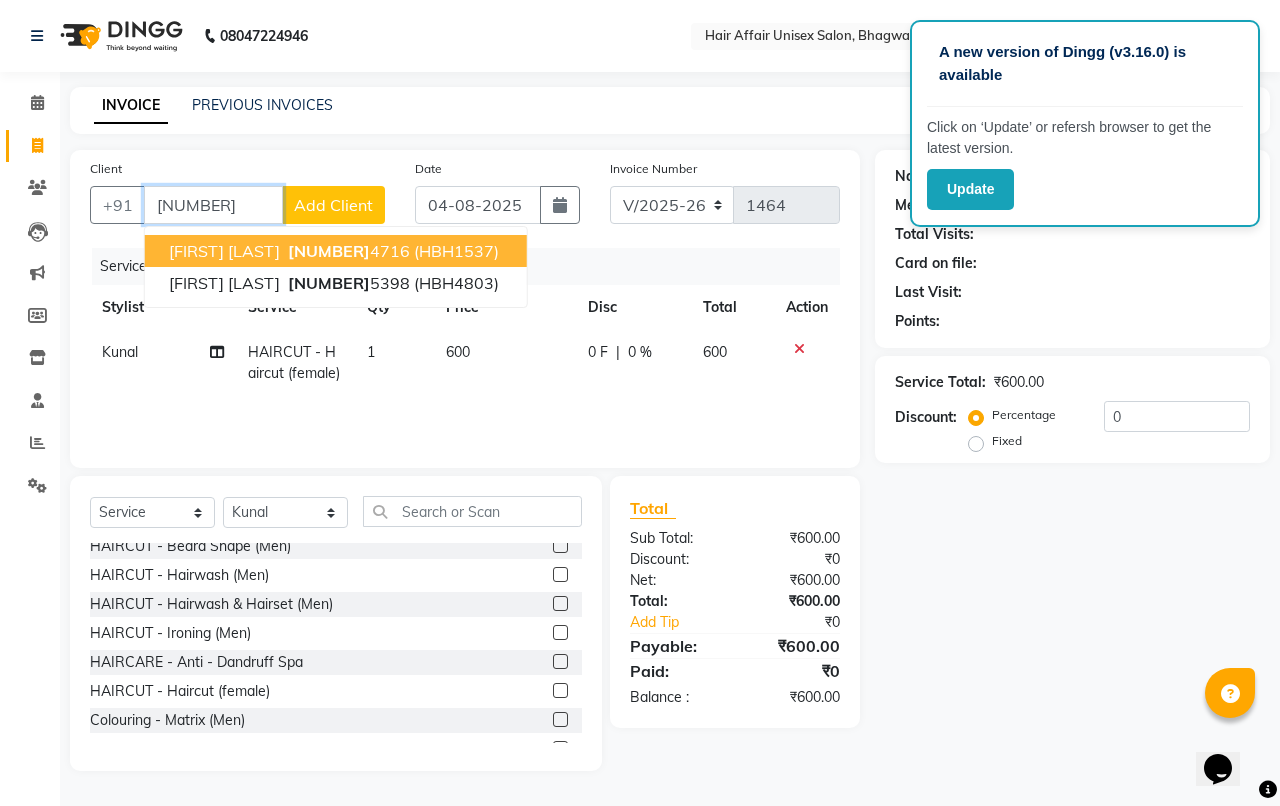 click on "[PHONE]" at bounding box center (347, 251) 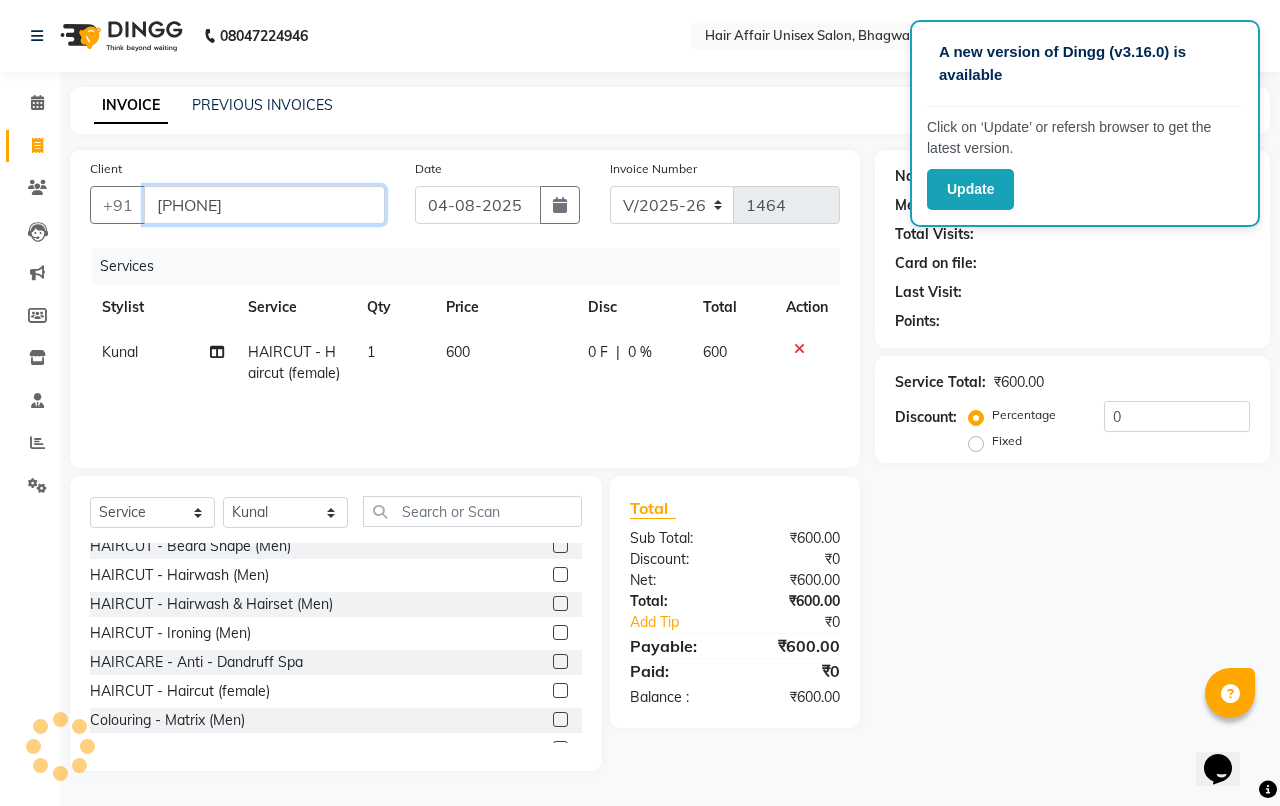 type on "[PHONE]" 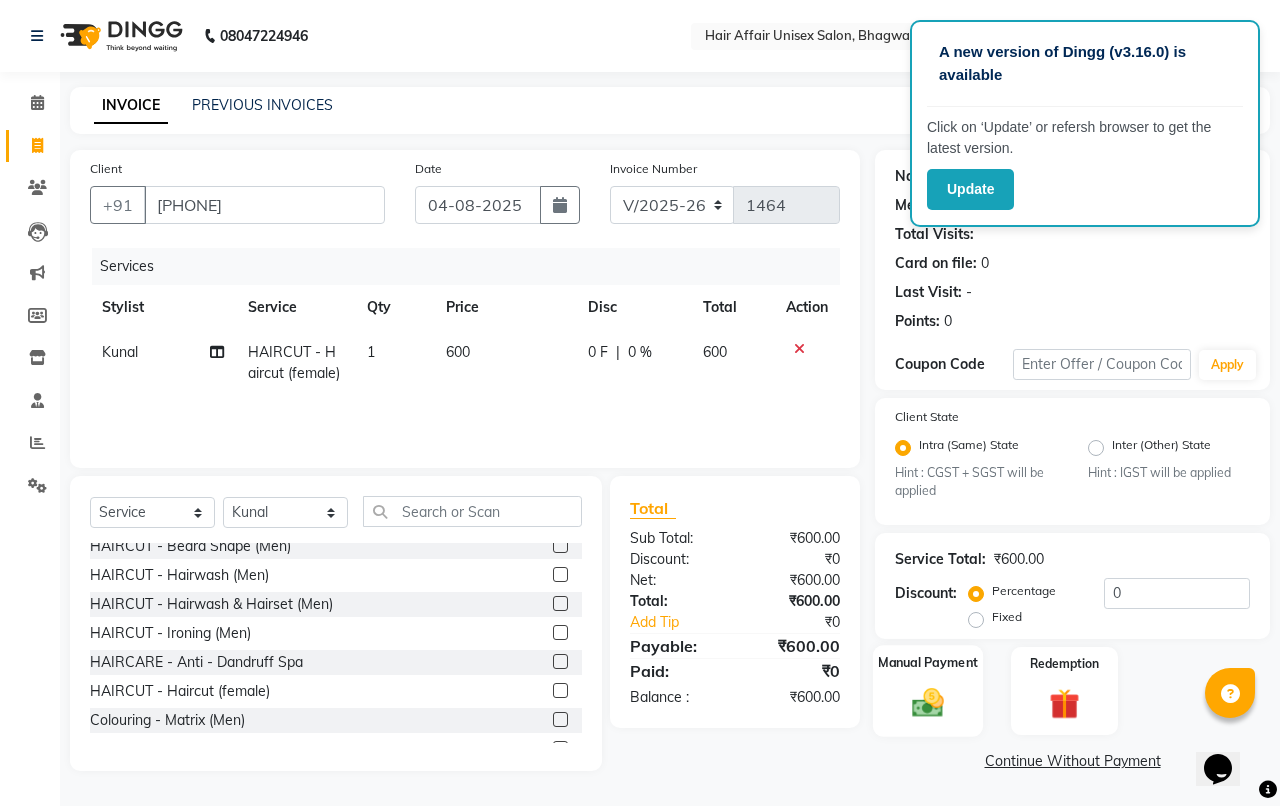 click 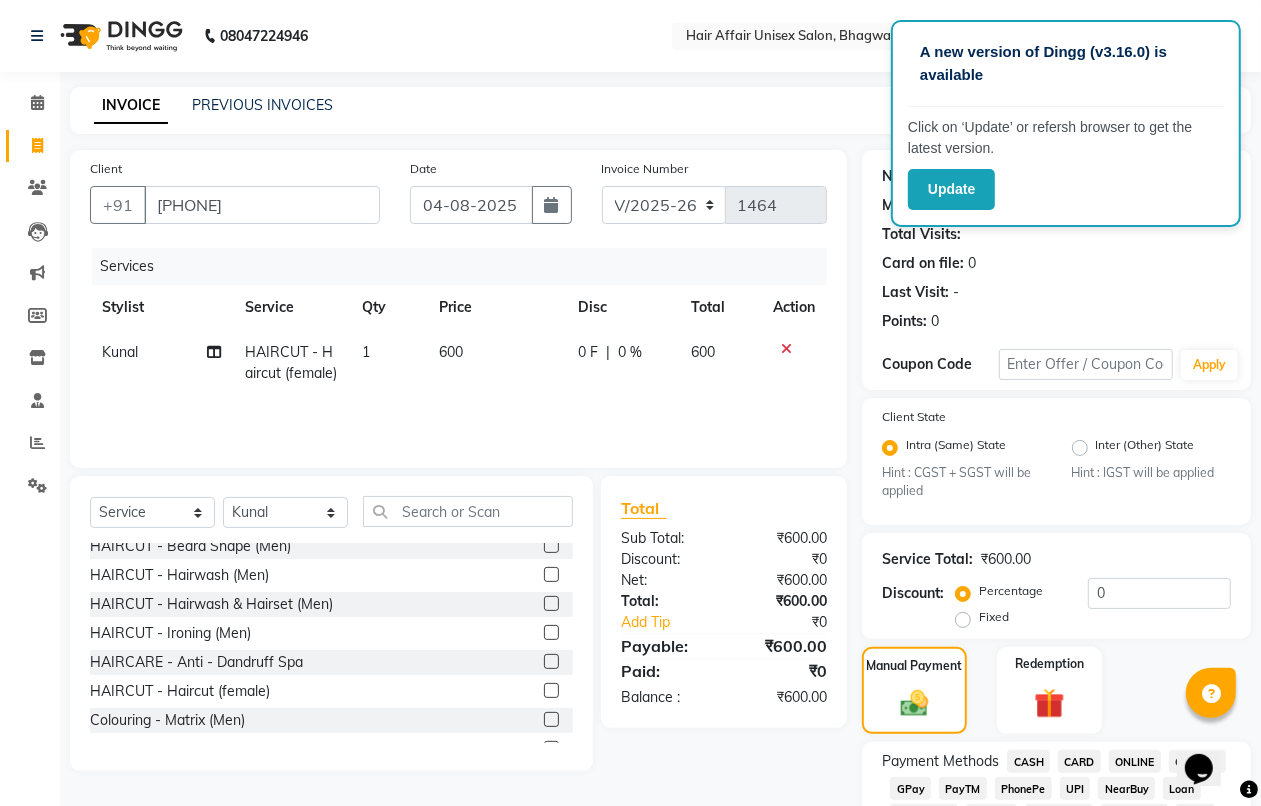 click on "CASH" 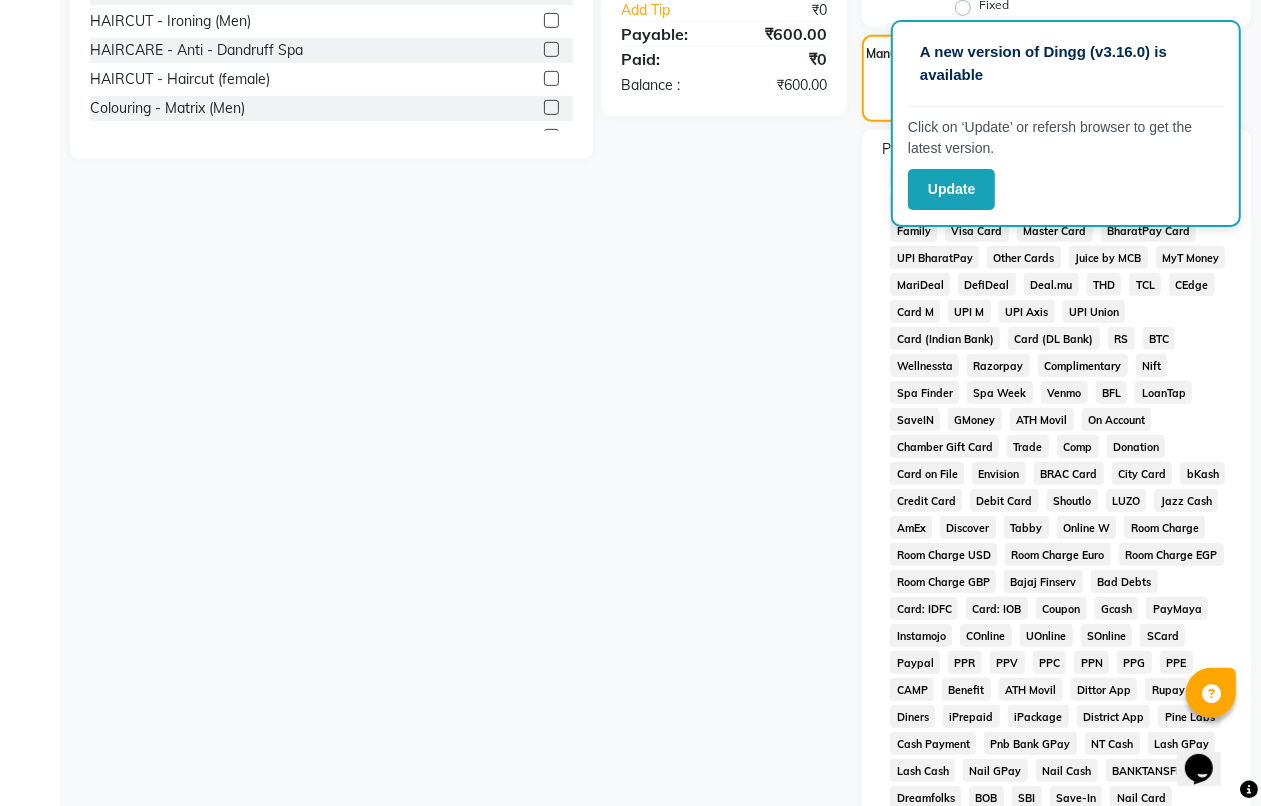 scroll, scrollTop: 903, scrollLeft: 0, axis: vertical 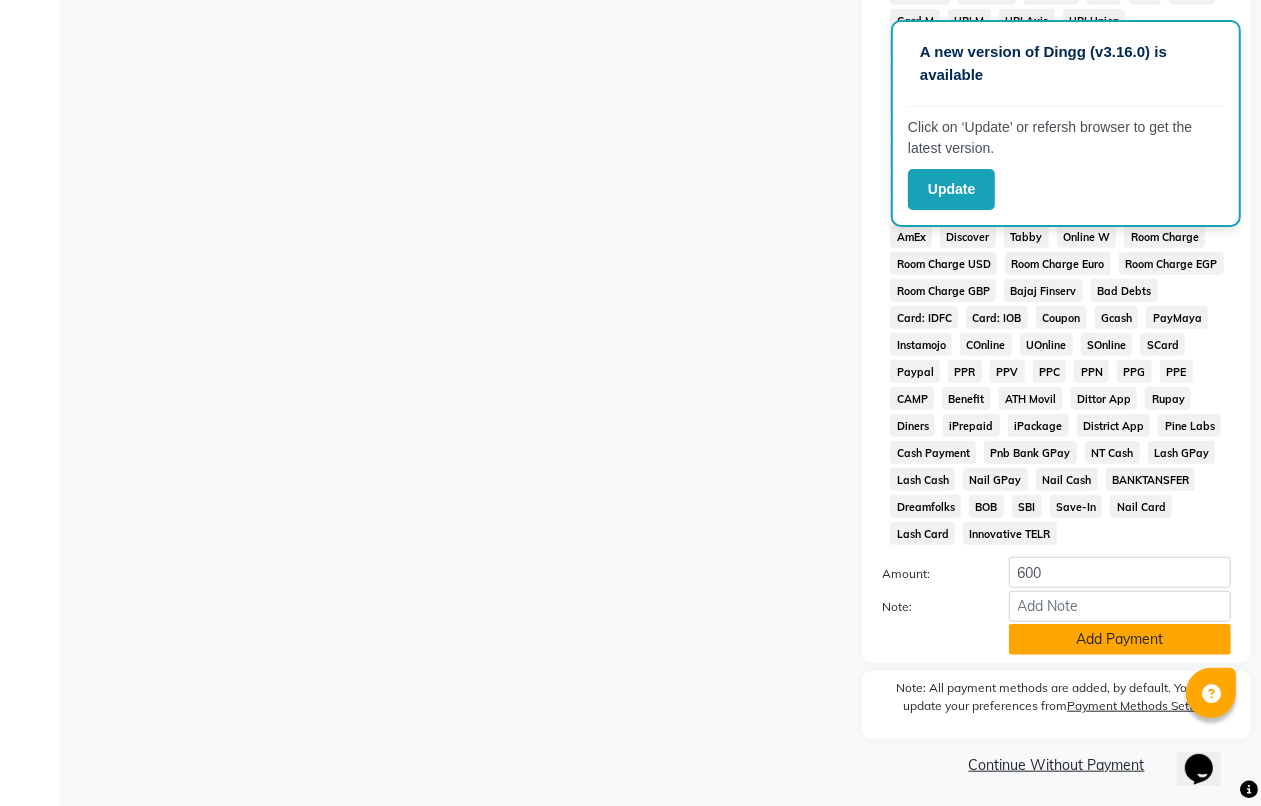 click on "Add Payment" 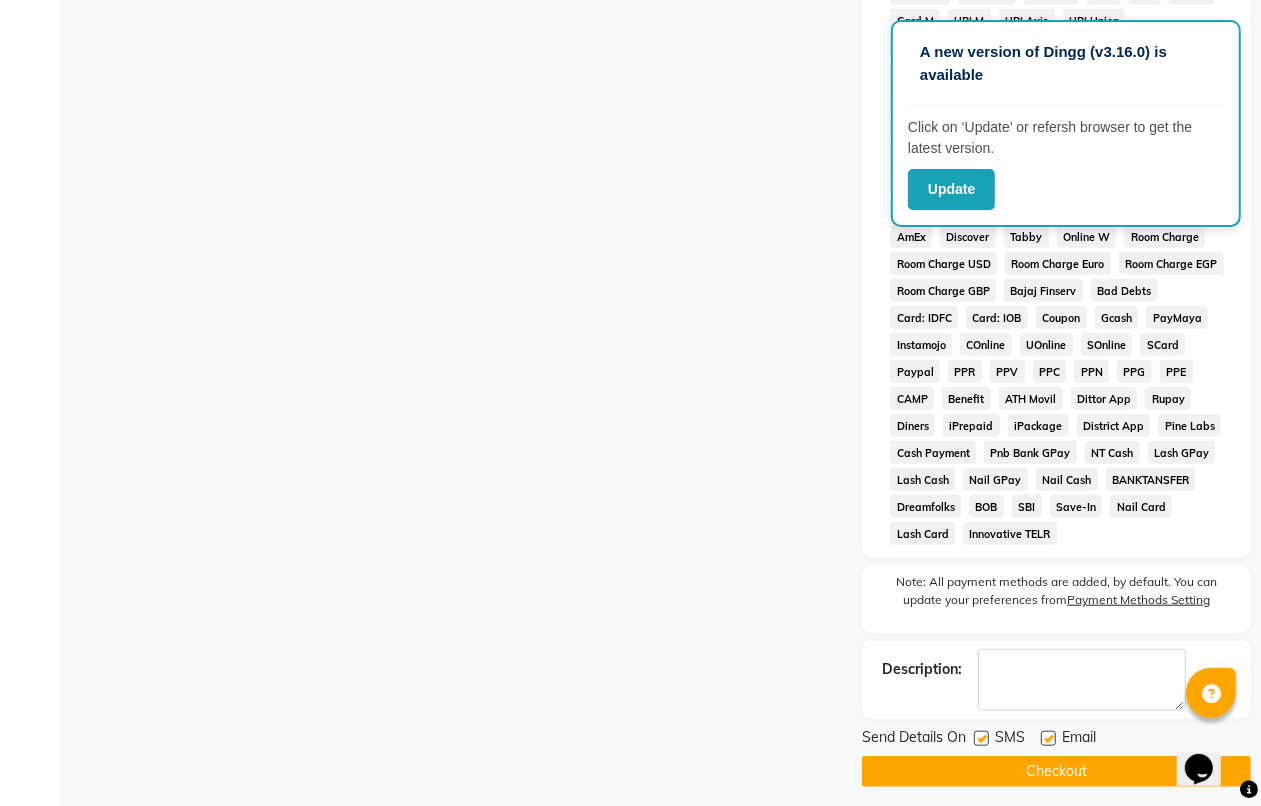 scroll, scrollTop: 912, scrollLeft: 0, axis: vertical 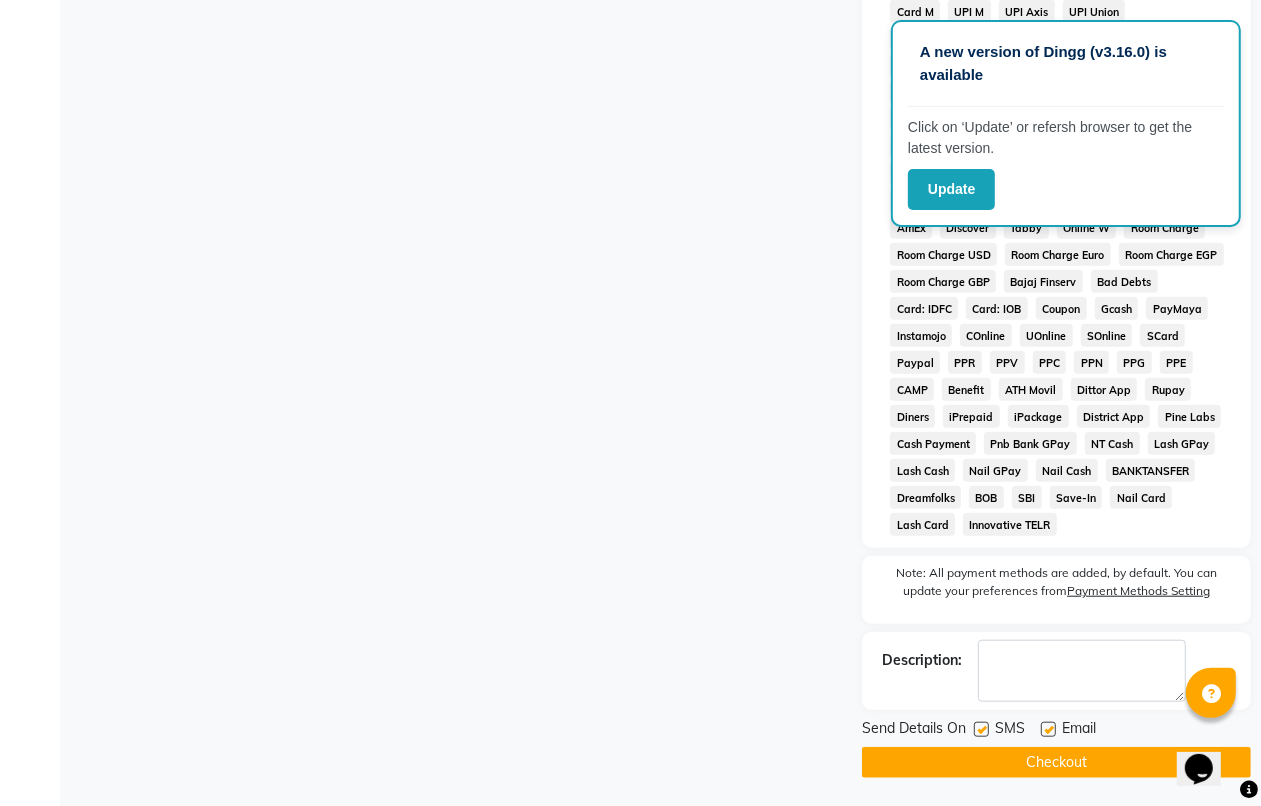 click on "Checkout" 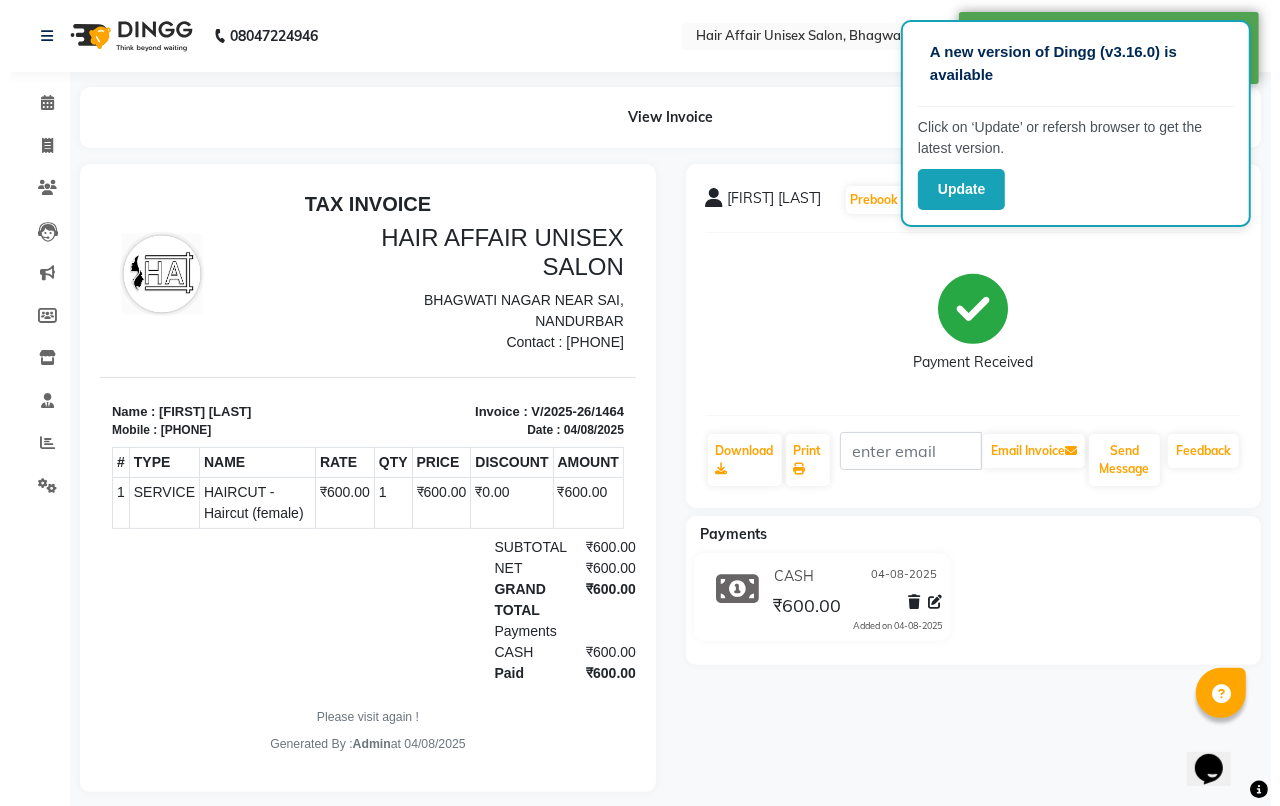 scroll, scrollTop: 0, scrollLeft: 0, axis: both 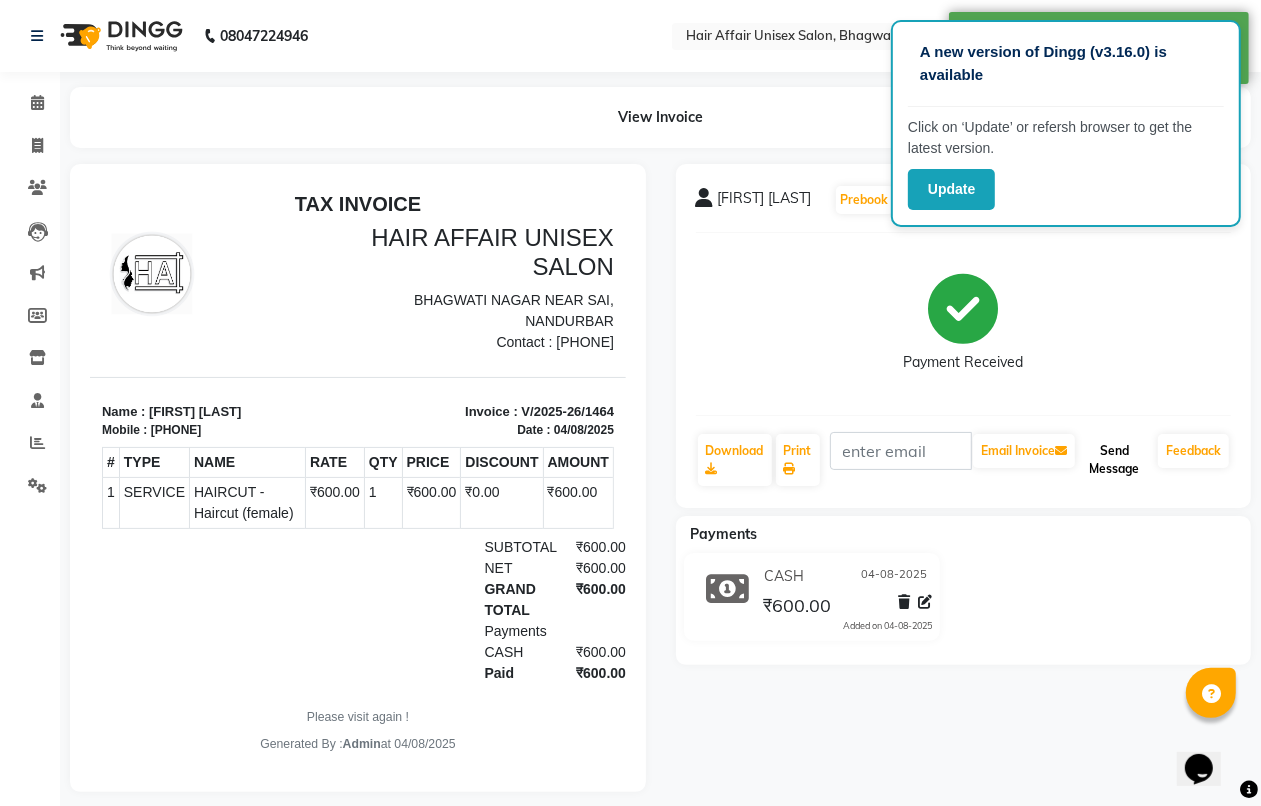 click on "Send Message" 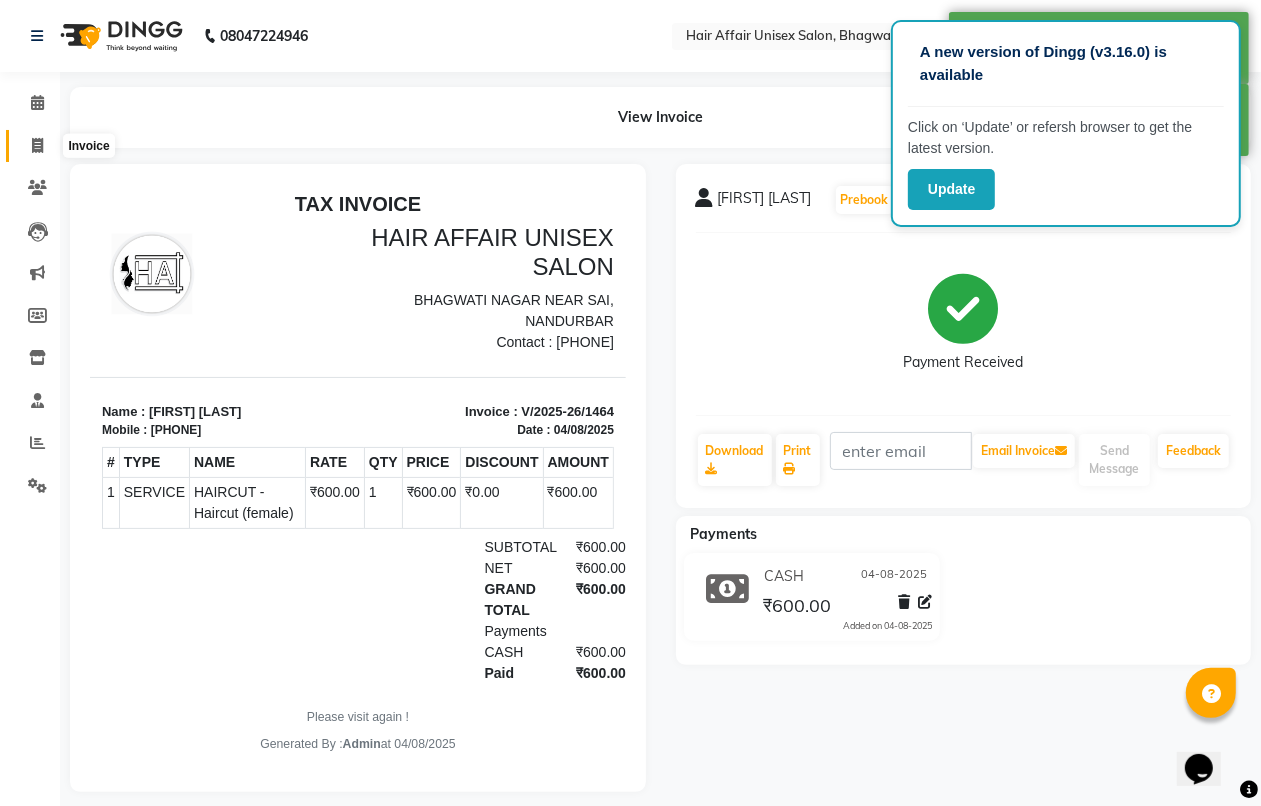 click 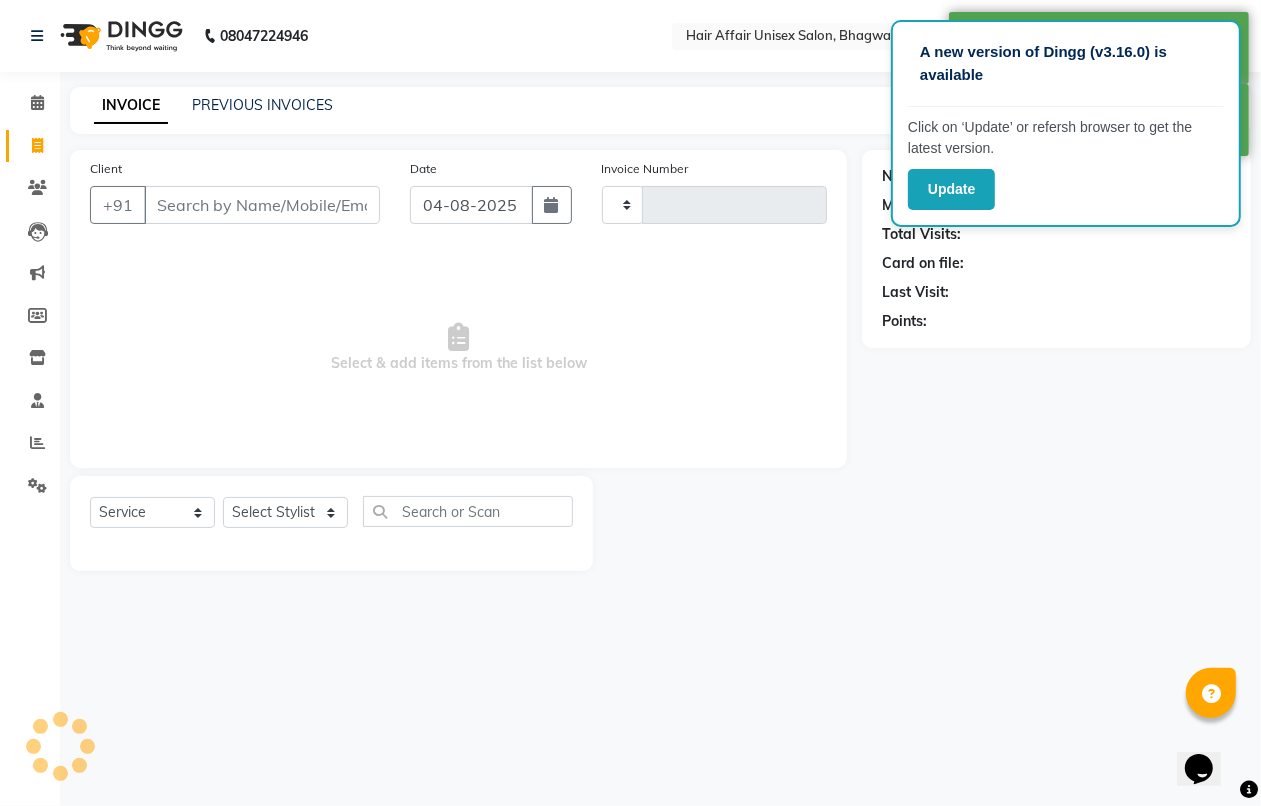 type on "1465" 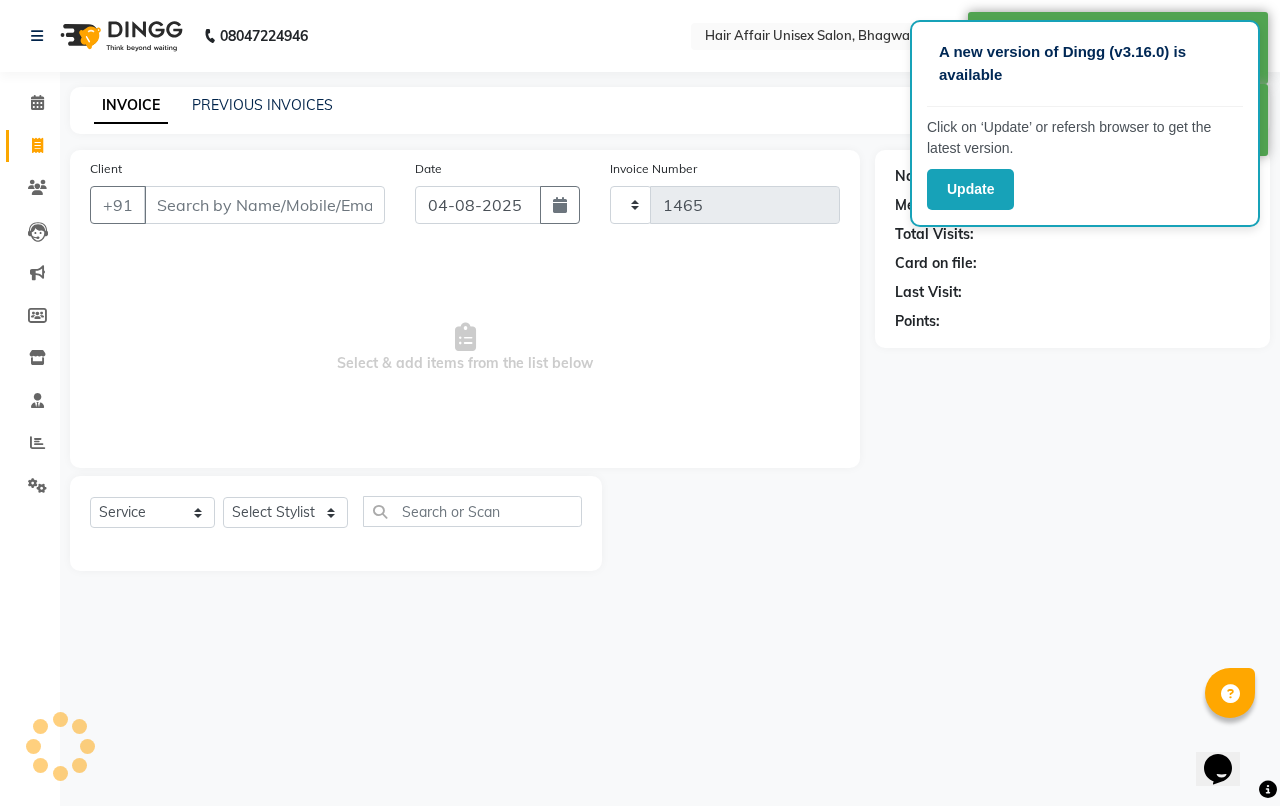 select on "6225" 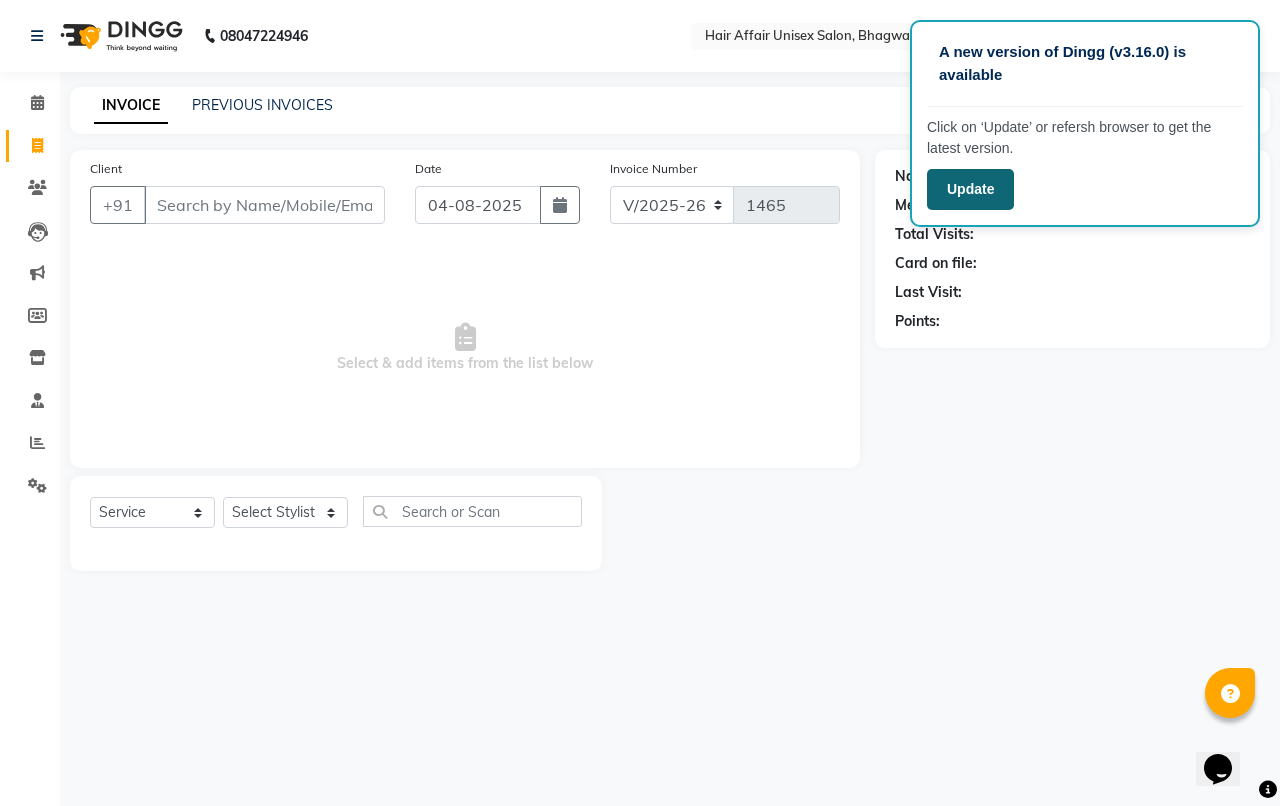 click on "Update" 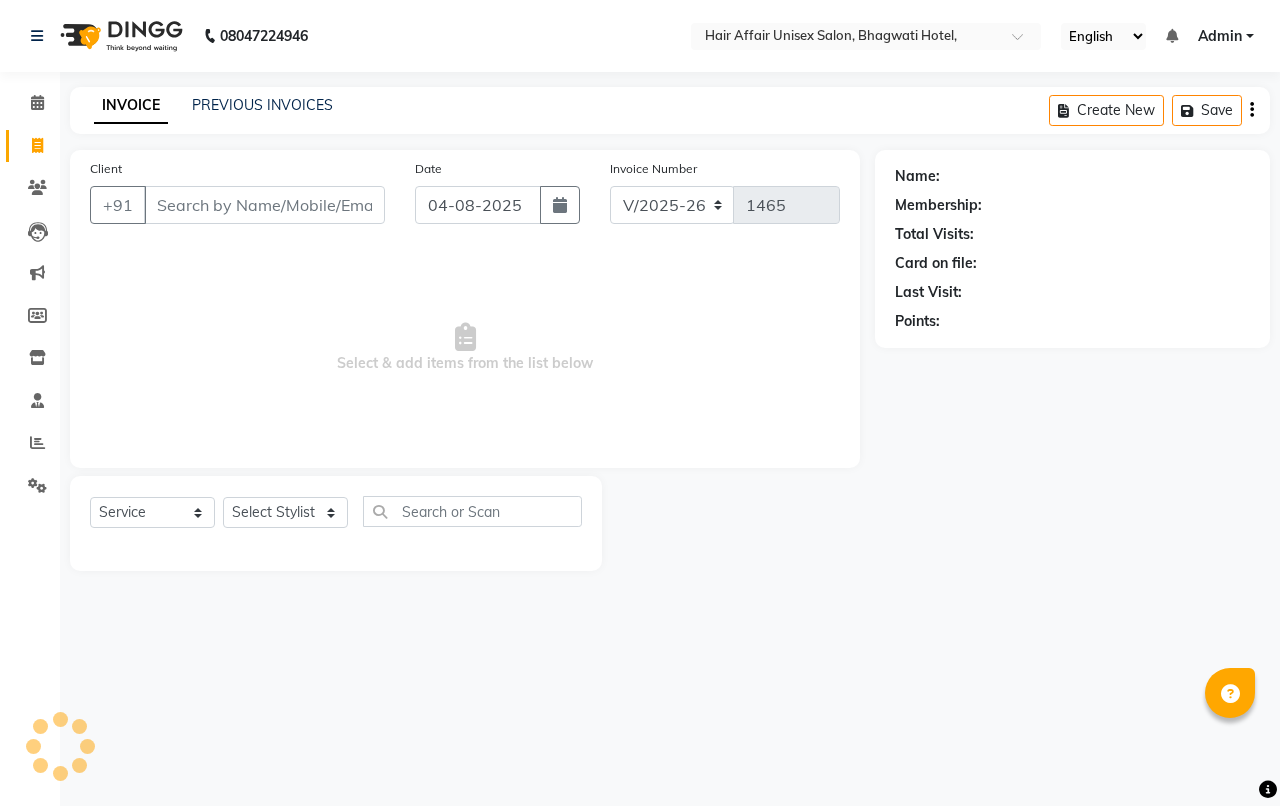 select on "6225" 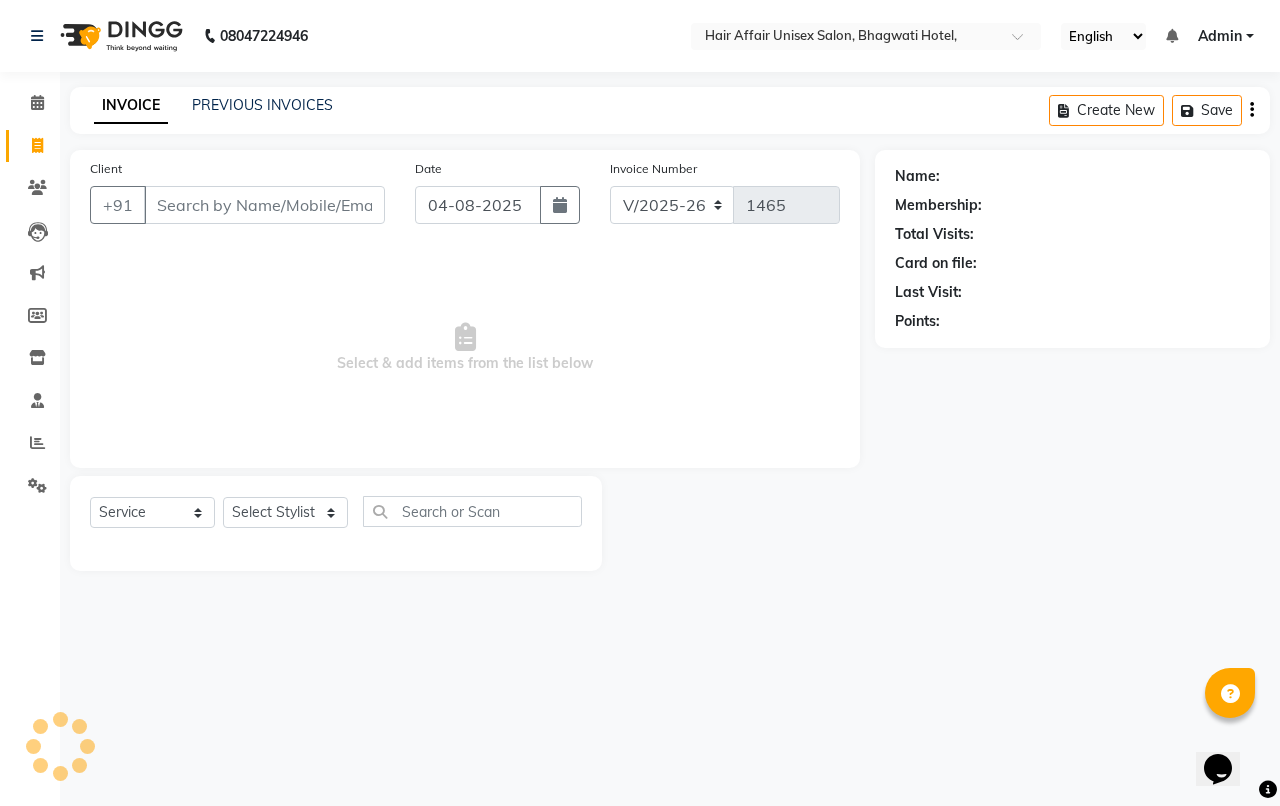 scroll, scrollTop: 0, scrollLeft: 0, axis: both 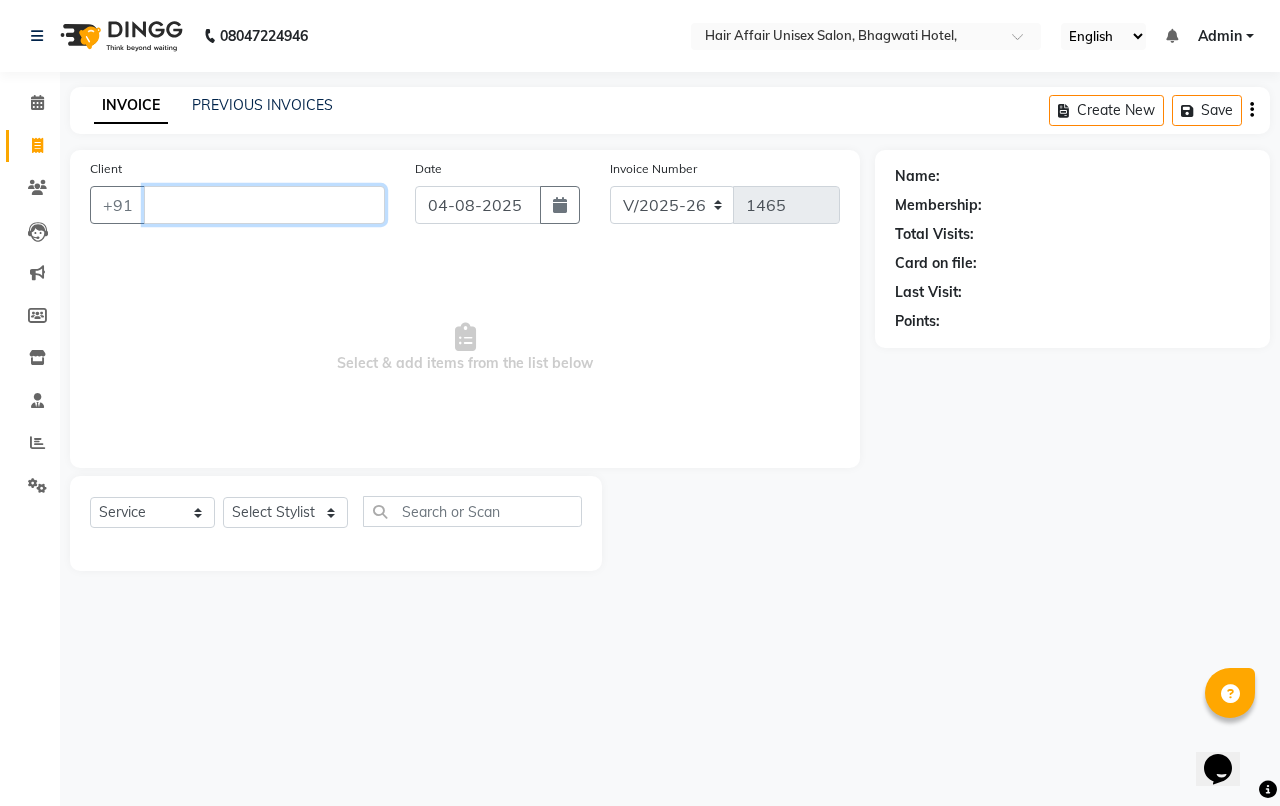 type 